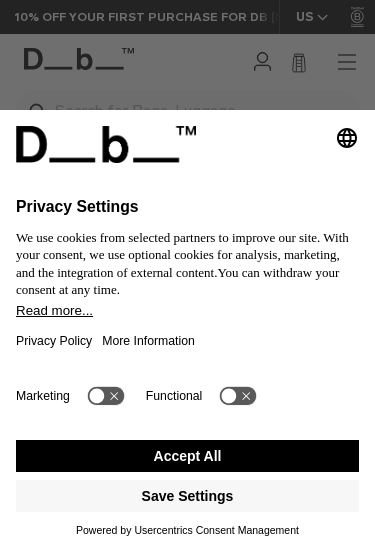 scroll, scrollTop: 0, scrollLeft: 0, axis: both 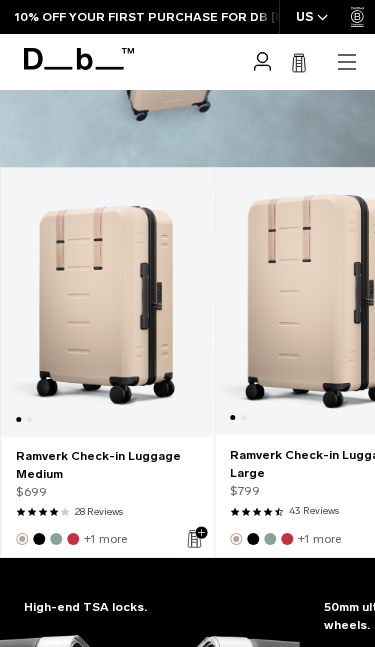 click at bounding box center [320, 301] 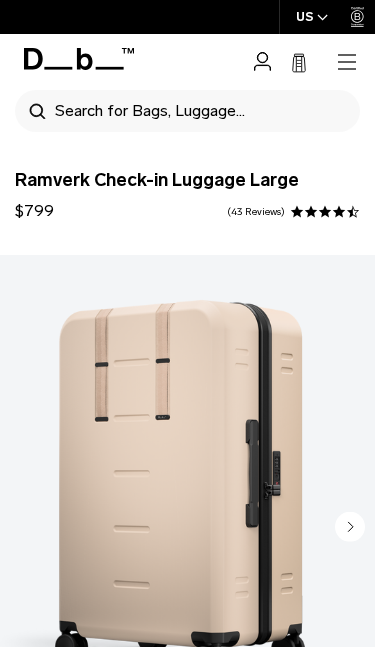 scroll, scrollTop: 0, scrollLeft: 0, axis: both 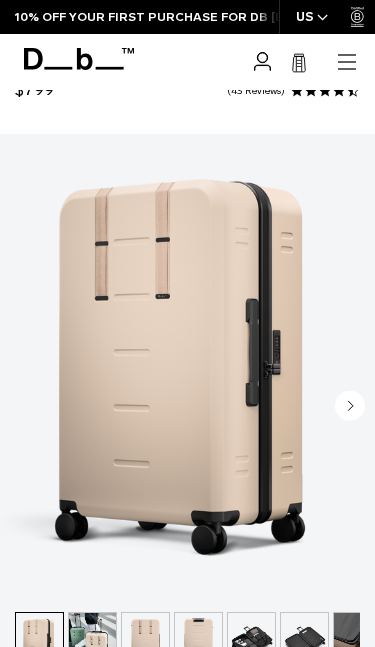 click 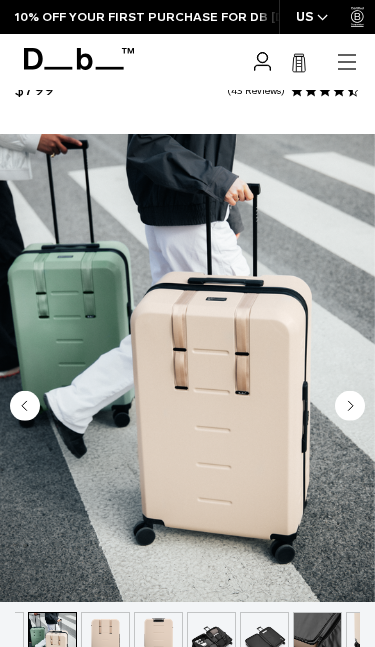 scroll, scrollTop: 0, scrollLeft: 53, axis: horizontal 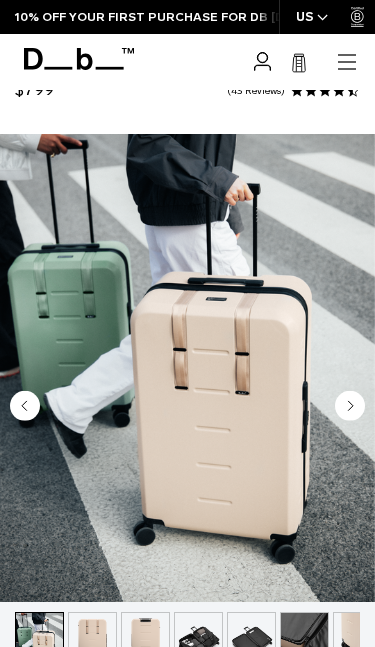 click 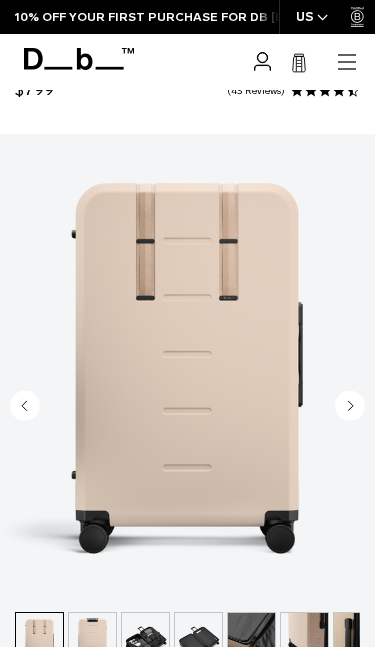 click 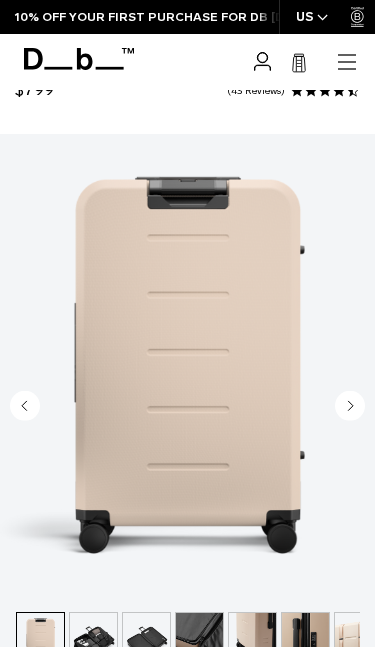 scroll, scrollTop: 0, scrollLeft: 159, axis: horizontal 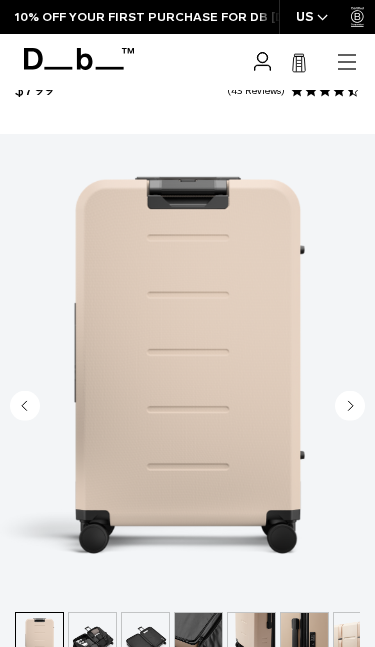 click at bounding box center [187, 368] 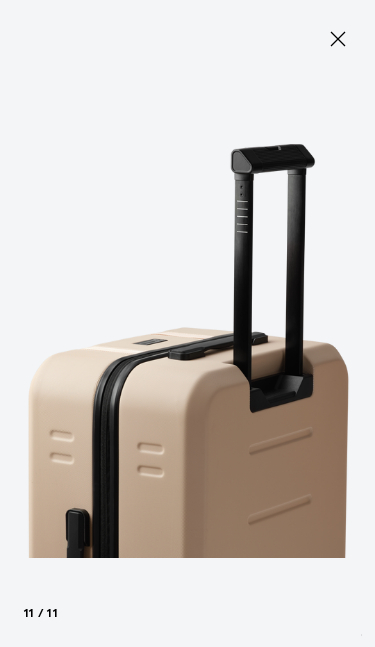 click 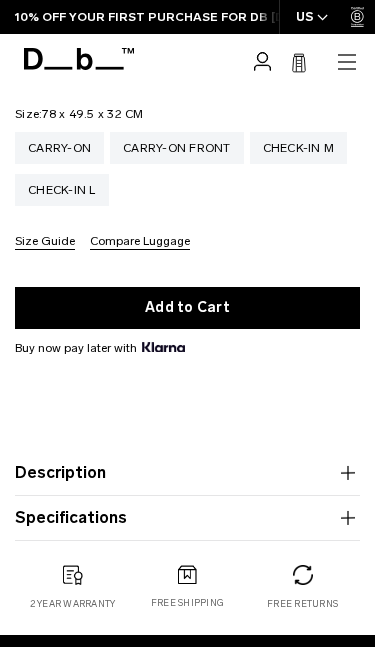 scroll, scrollTop: 934, scrollLeft: 0, axis: vertical 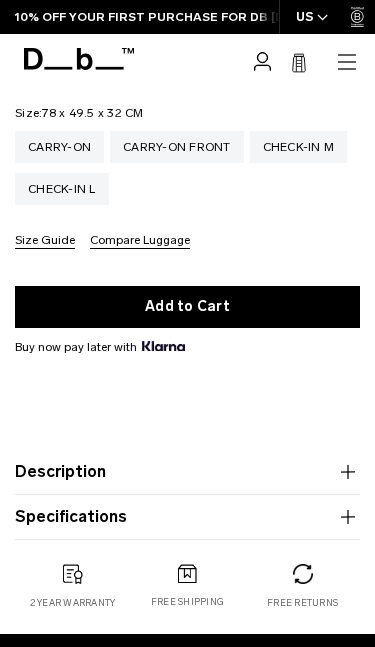 click 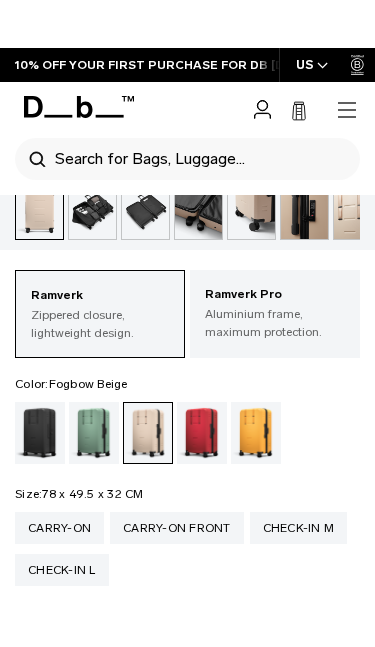 scroll, scrollTop: 608, scrollLeft: 0, axis: vertical 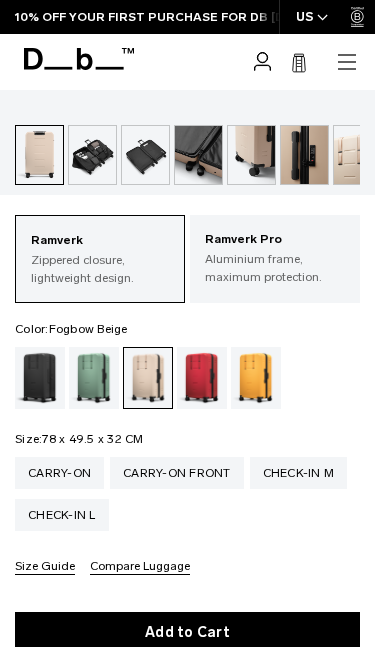 click on "Aluminium frame, maximum protection." at bounding box center (275, 268) 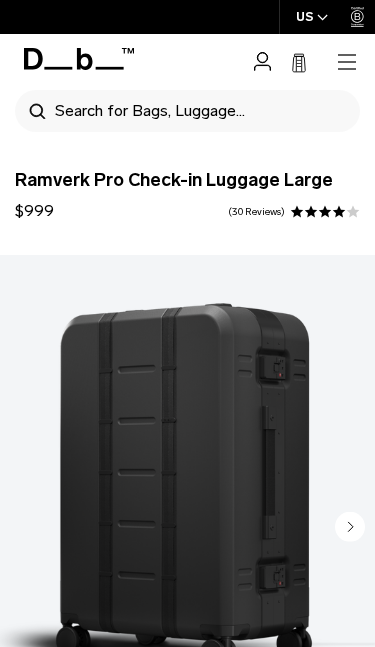 scroll, scrollTop: 0, scrollLeft: 0, axis: both 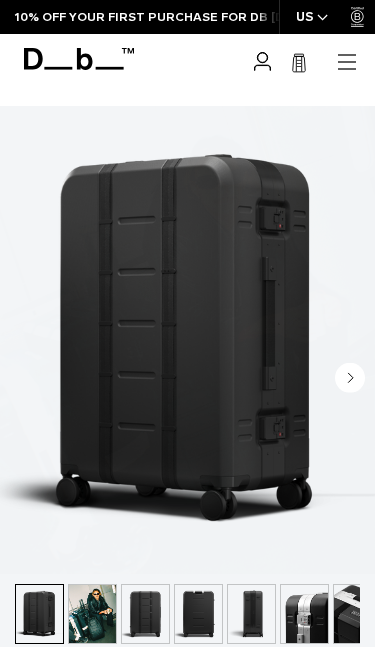 click 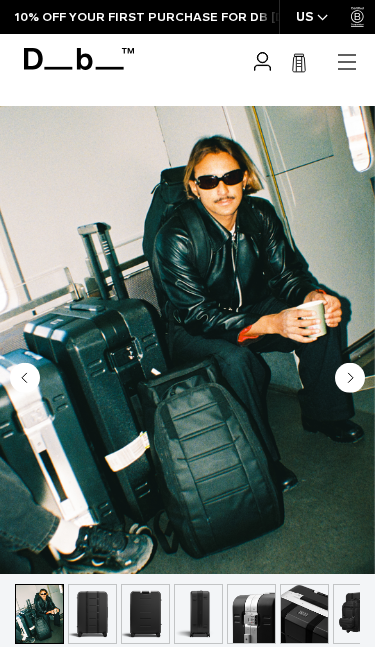 click 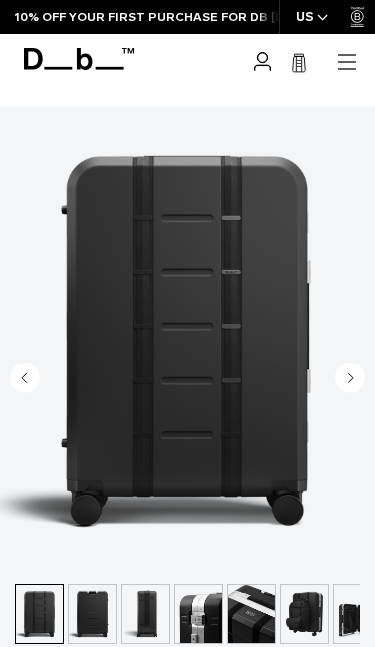 click 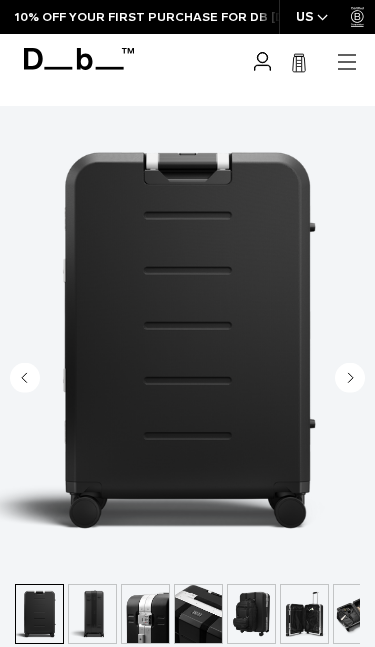 click 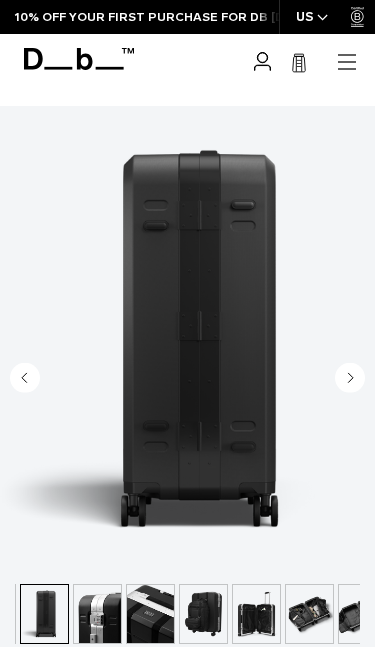 scroll, scrollTop: 0, scrollLeft: 212, axis: horizontal 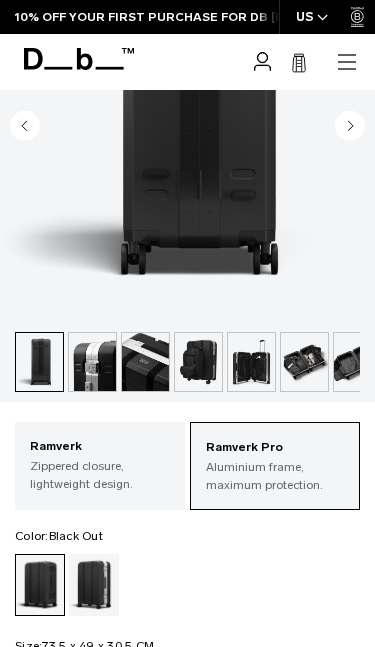 click at bounding box center [251, 362] 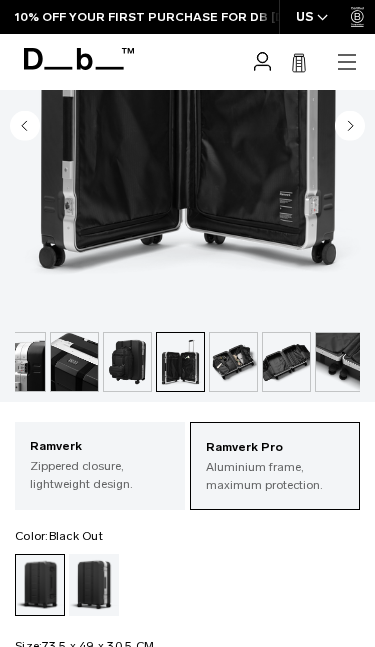 scroll, scrollTop: 0, scrollLeft: 287, axis: horizontal 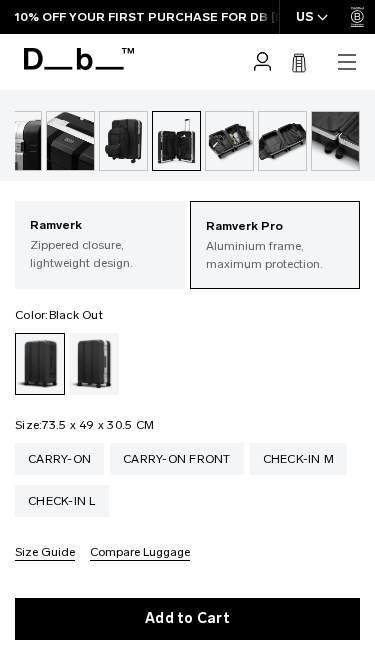 click at bounding box center [94, 364] 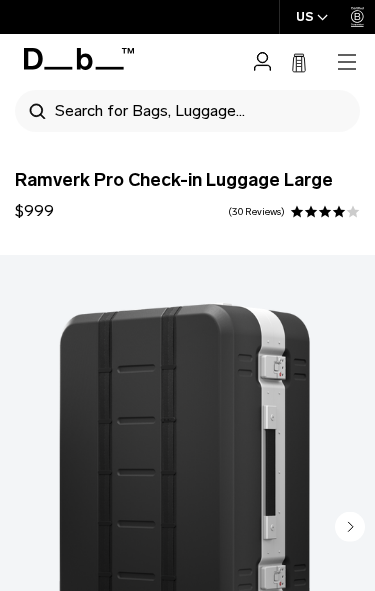 scroll, scrollTop: 0, scrollLeft: 0, axis: both 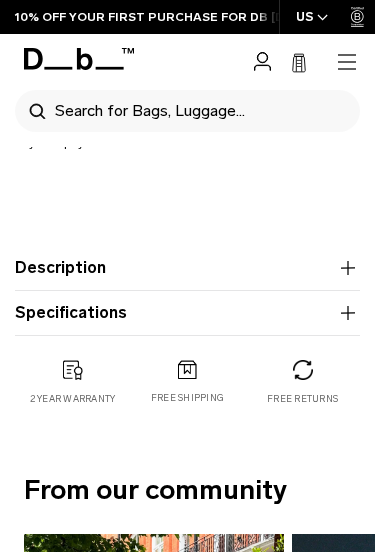 click 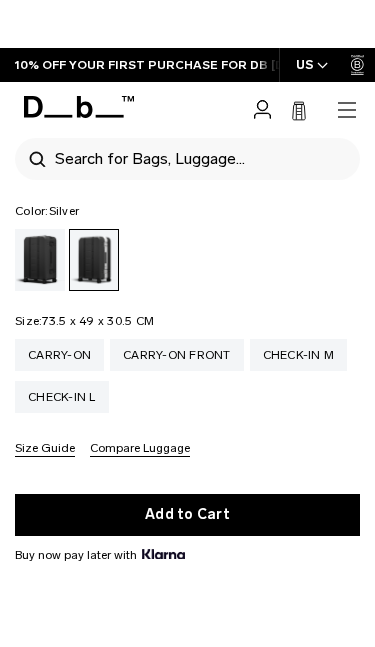 scroll, scrollTop: 773, scrollLeft: 0, axis: vertical 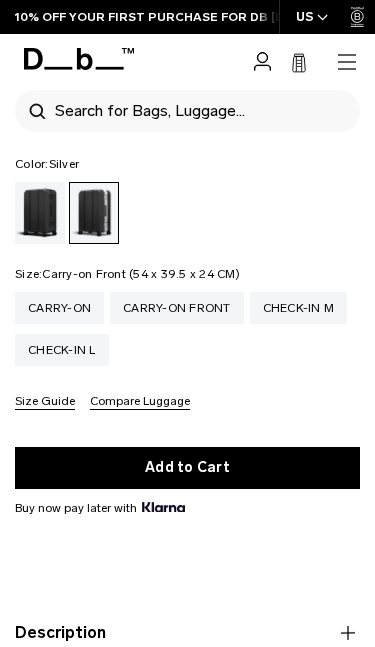 click on "Carry-on Front" at bounding box center (177, 308) 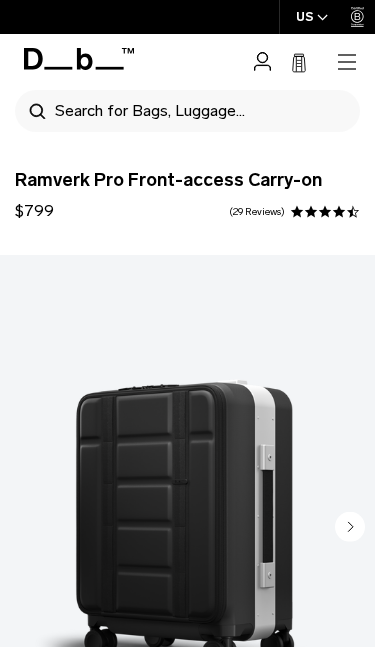 scroll, scrollTop: 79, scrollLeft: 0, axis: vertical 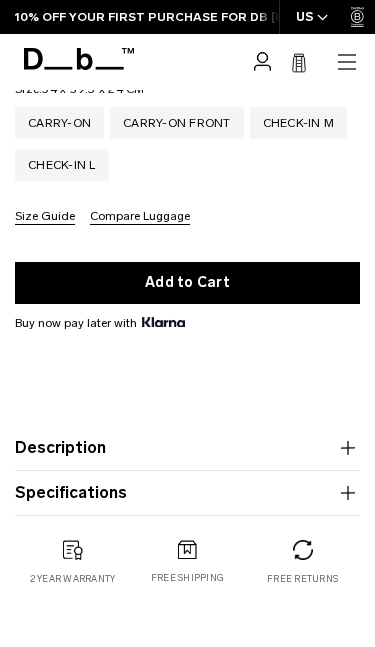 click 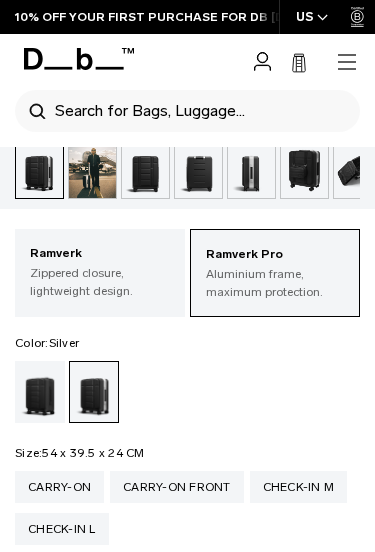 scroll, scrollTop: 579, scrollLeft: 0, axis: vertical 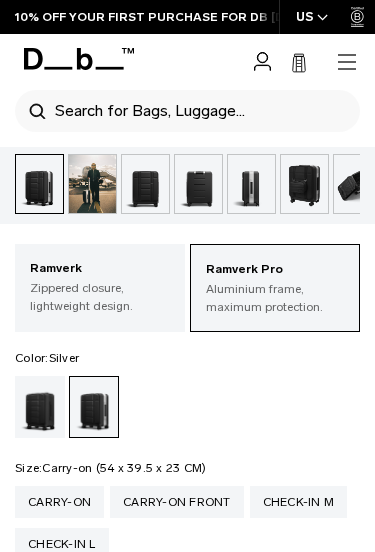 click on "Carry-on" at bounding box center [59, 502] 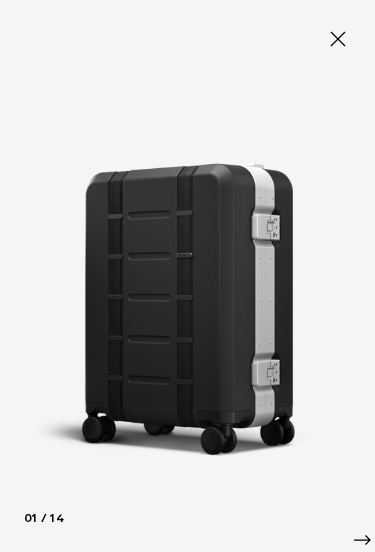 scroll, scrollTop: 0, scrollLeft: 0, axis: both 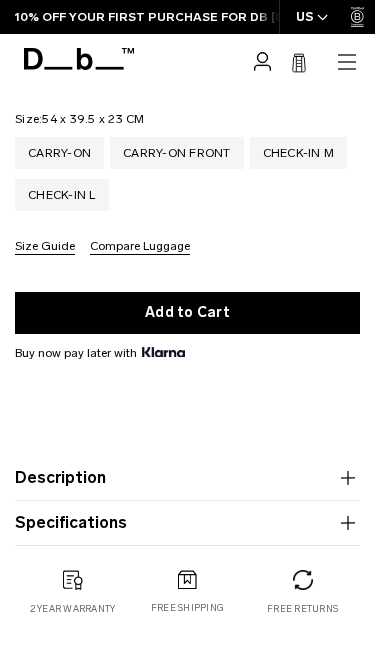click on "Description" at bounding box center [187, 478] 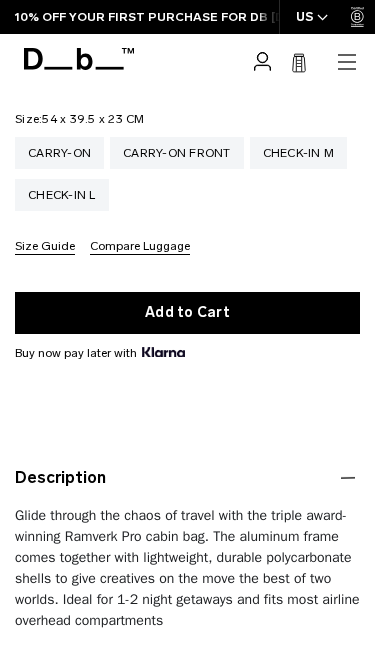 click 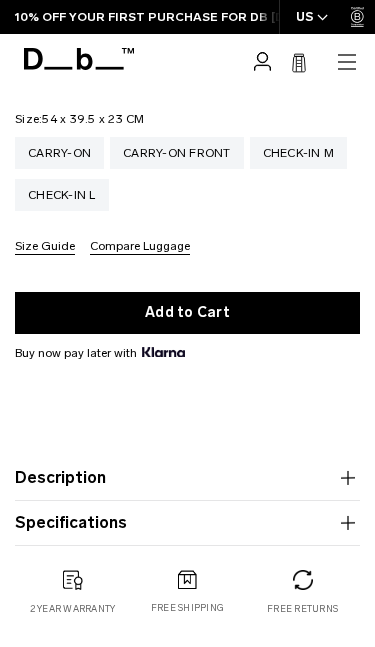 click 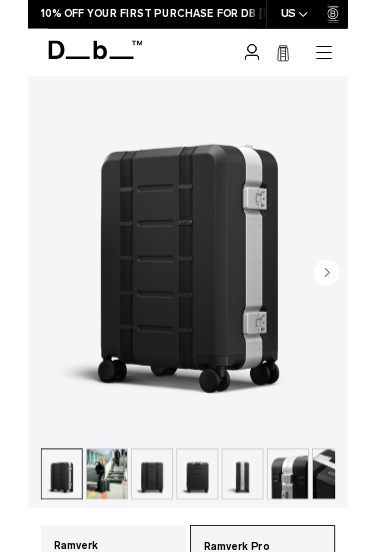 scroll, scrollTop: 208, scrollLeft: 0, axis: vertical 